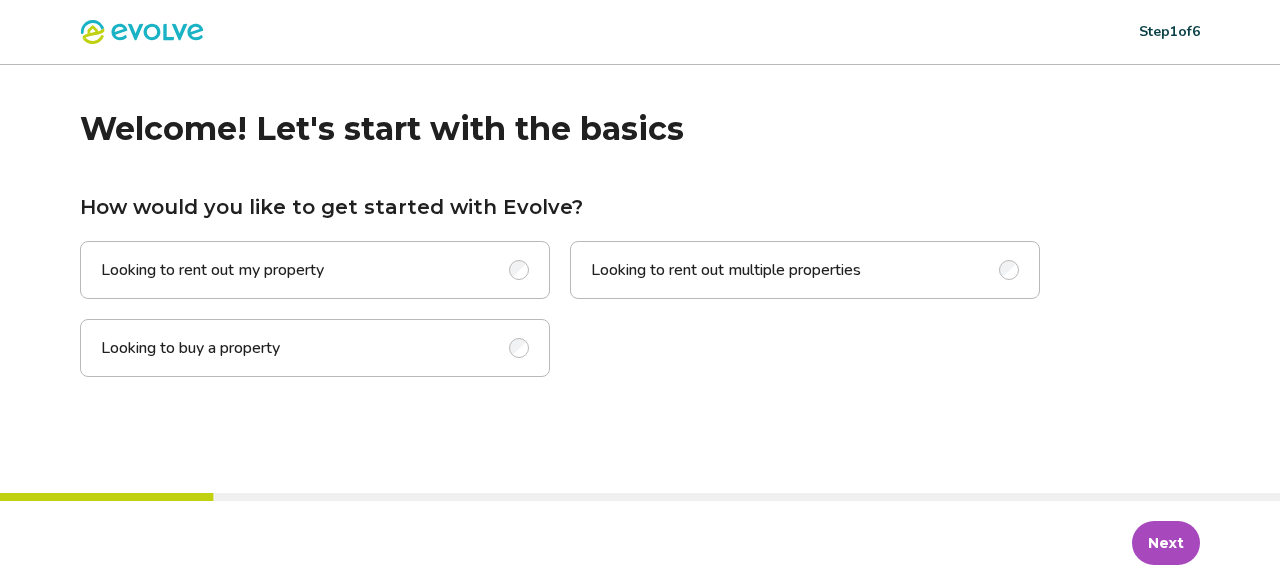 scroll, scrollTop: 0, scrollLeft: 0, axis: both 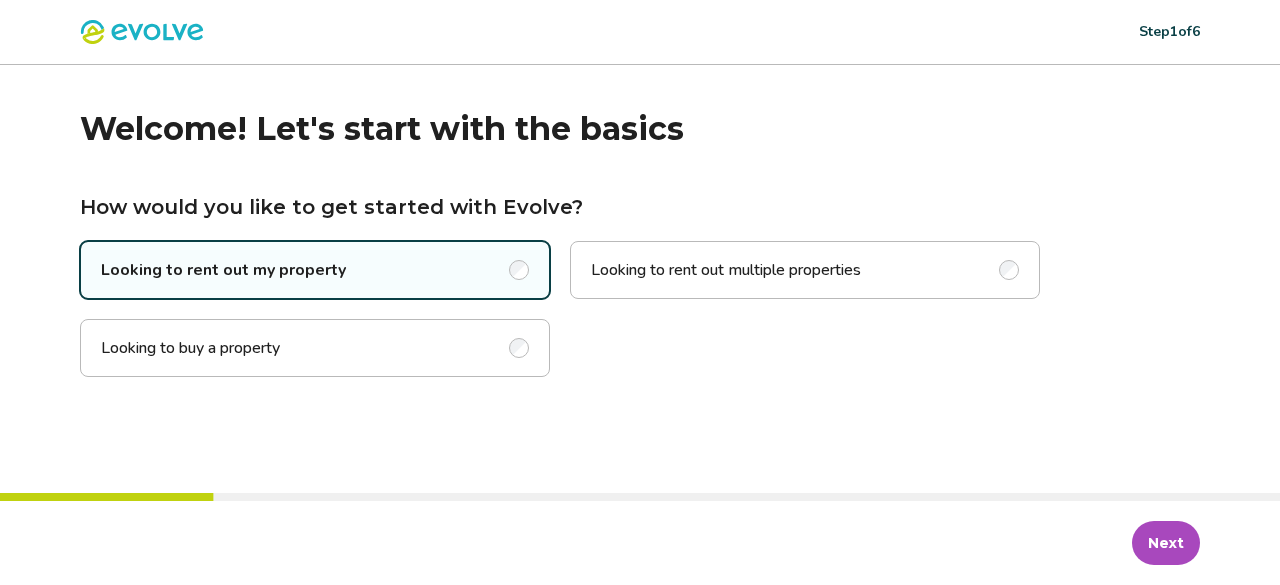 click on "Next" at bounding box center [1166, 543] 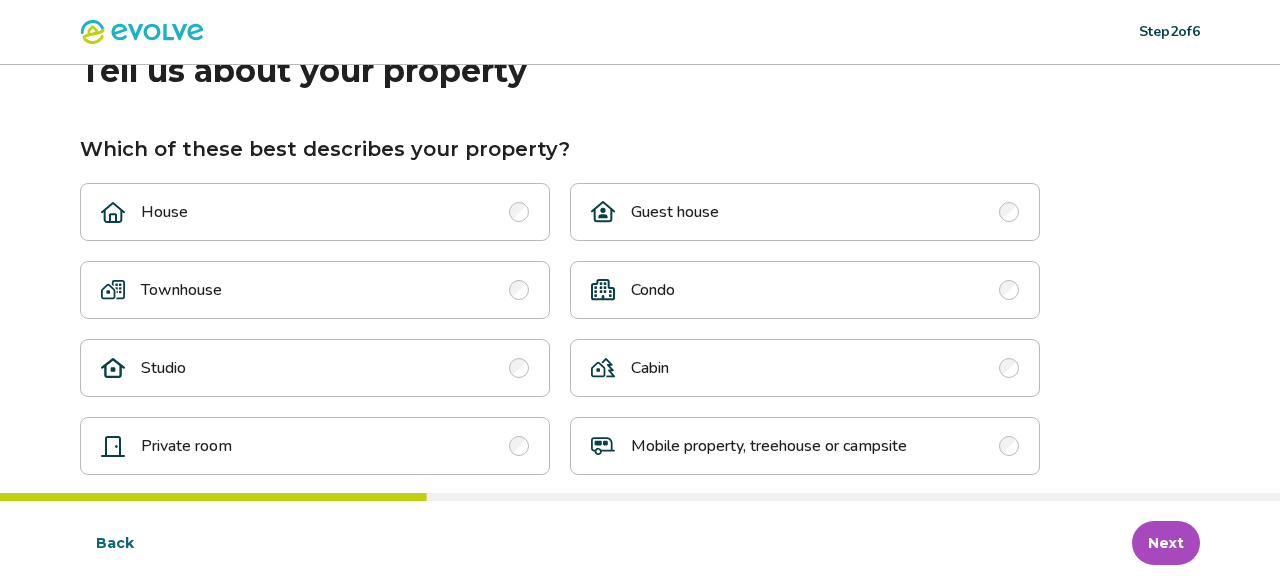 scroll, scrollTop: 76, scrollLeft: 0, axis: vertical 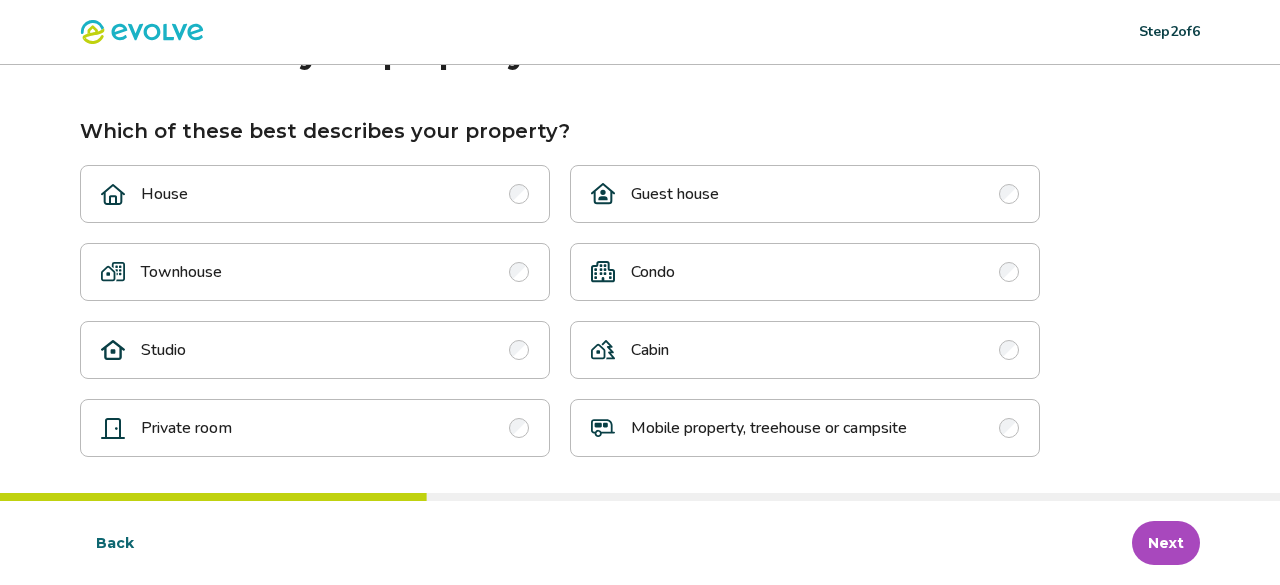 click at bounding box center [519, 272] 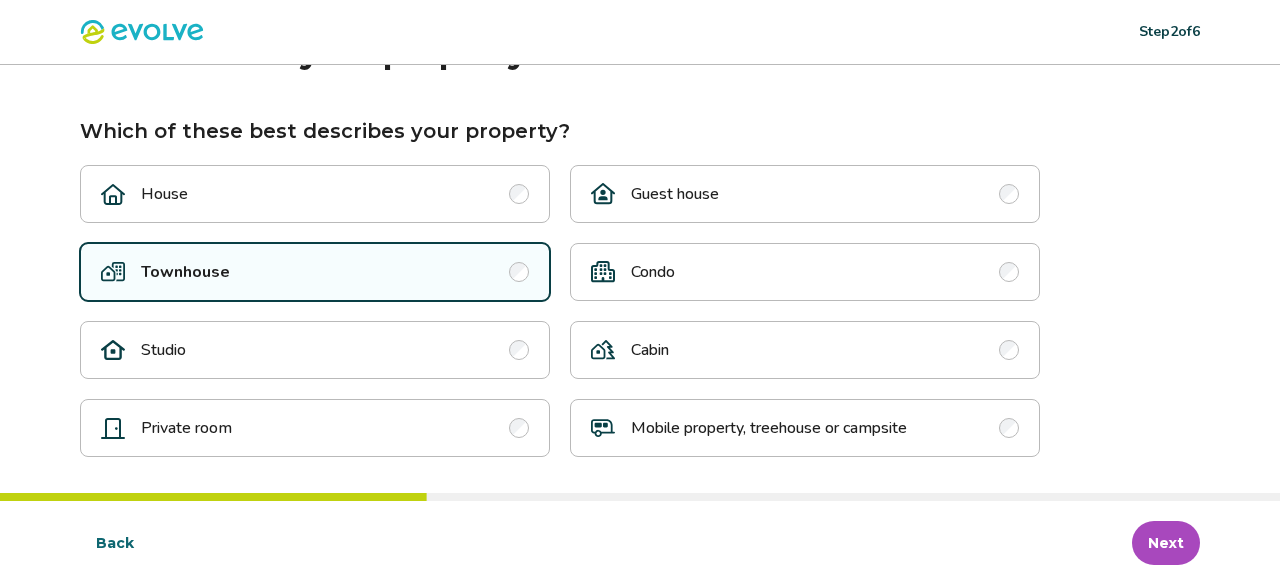 click on "Next" at bounding box center (1166, 543) 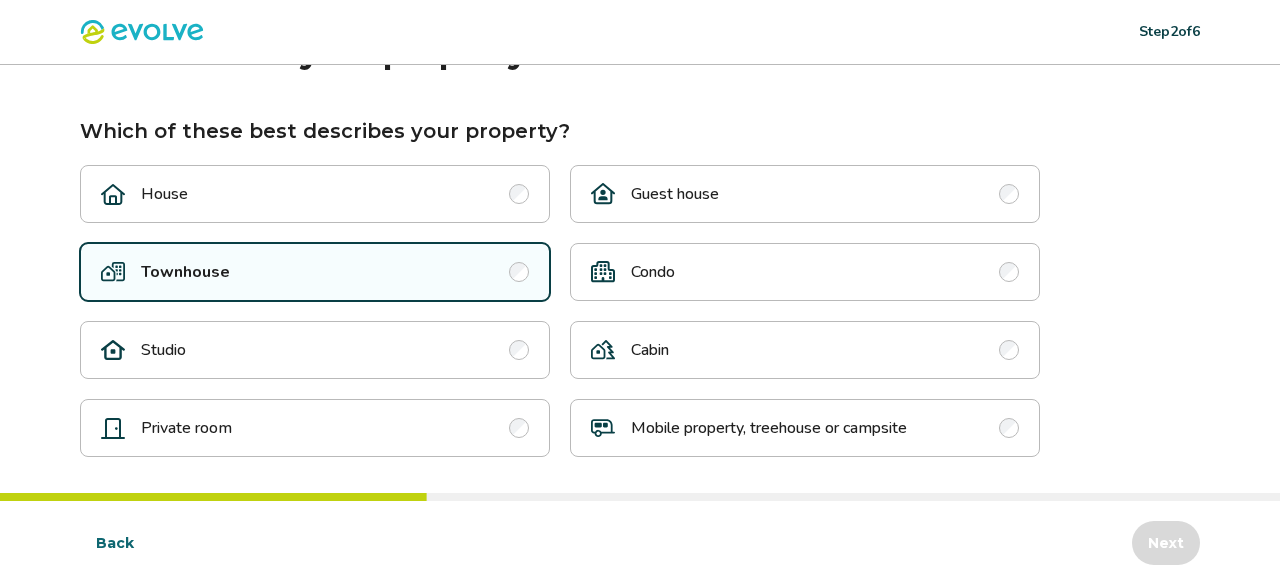 scroll, scrollTop: 0, scrollLeft: 0, axis: both 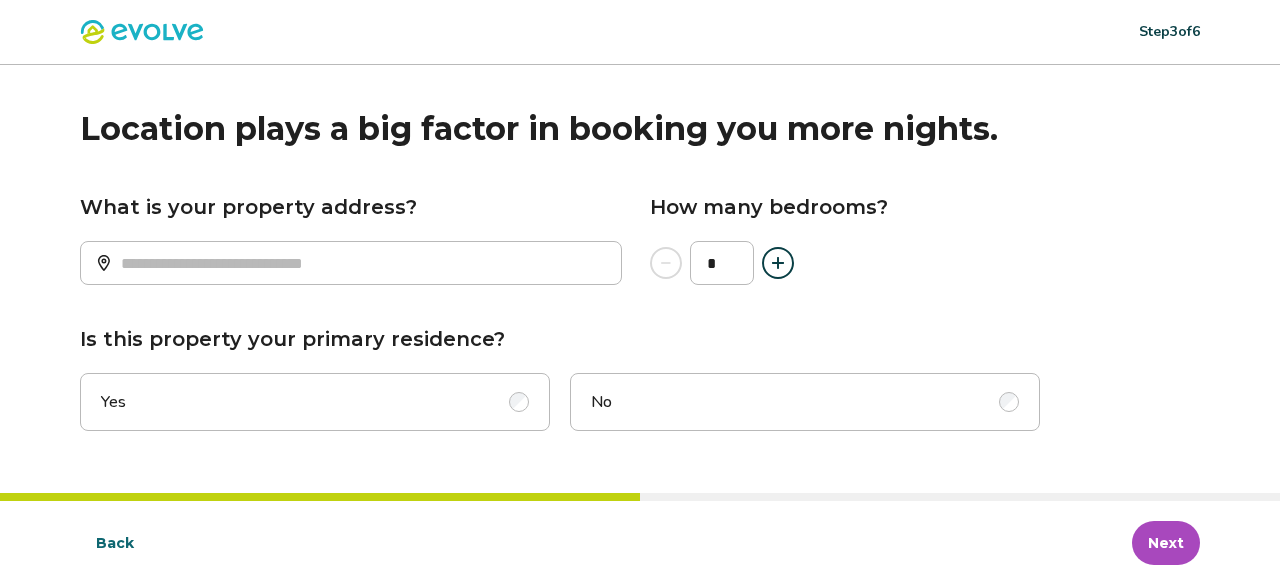 click on "No" at bounding box center [805, 402] 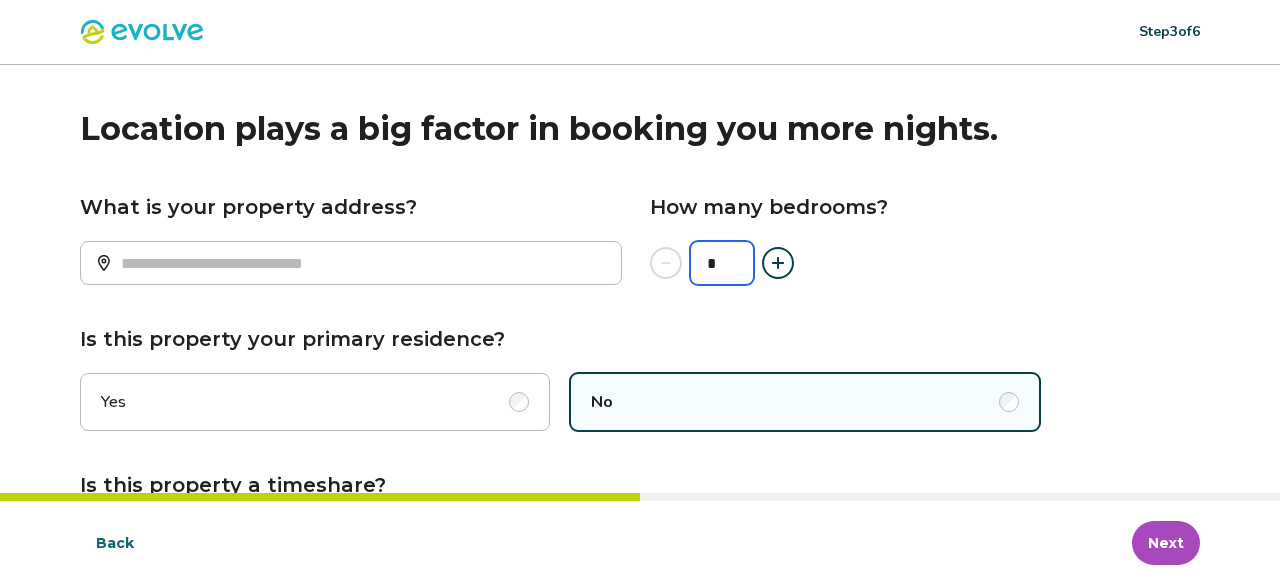 click on "*" at bounding box center (722, 263) 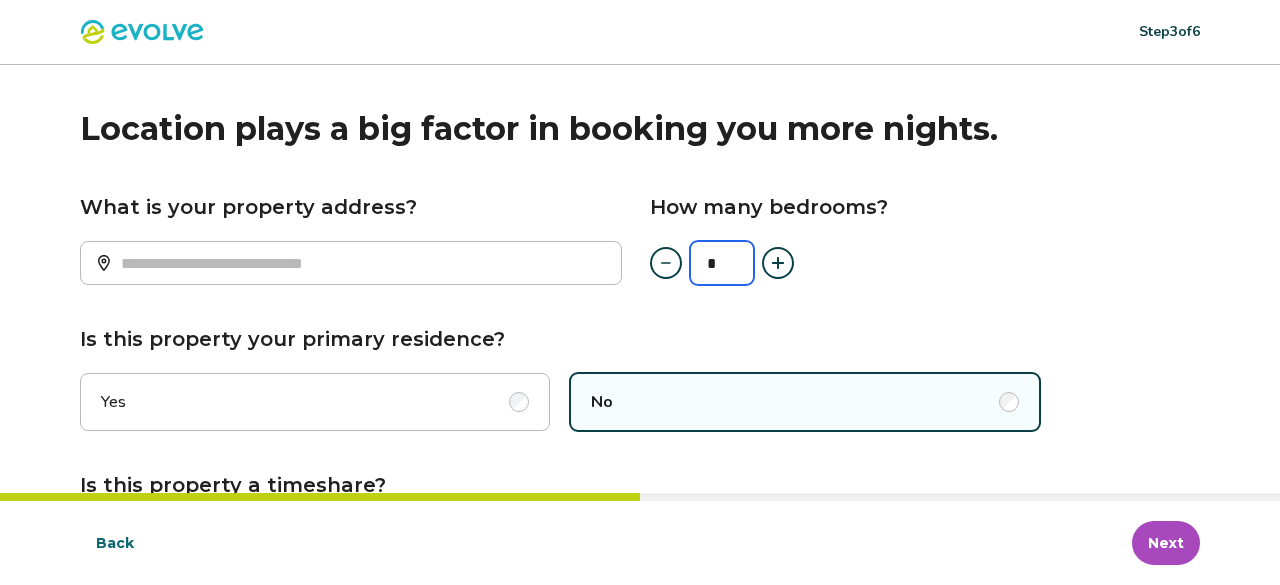 type on "*" 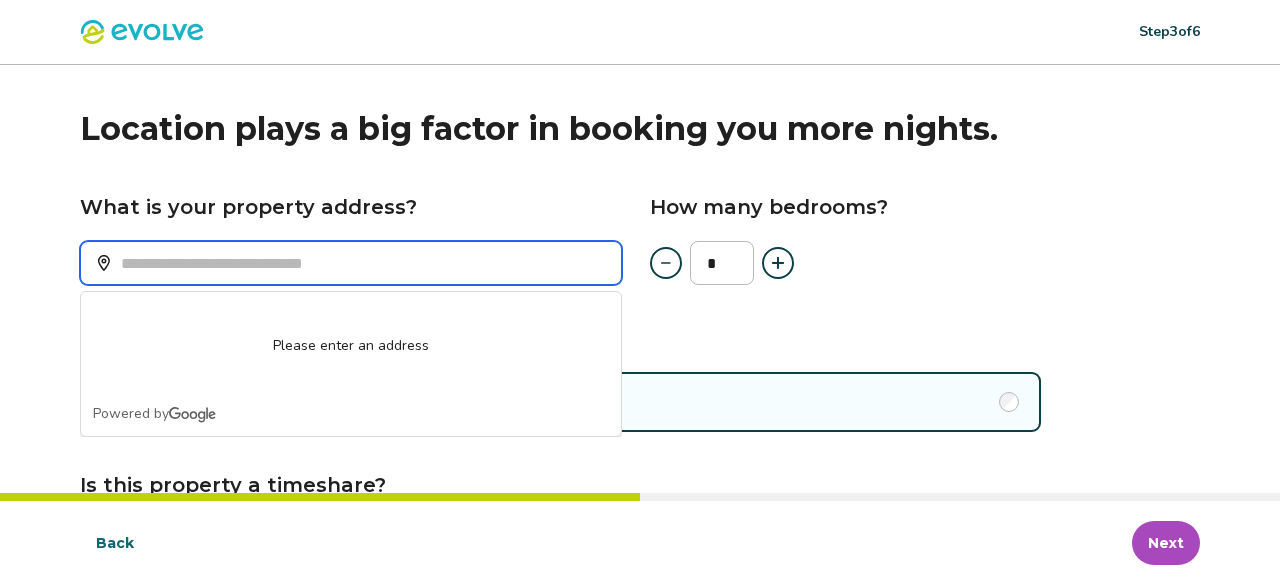 click on "What is your property address?" at bounding box center [351, 263] 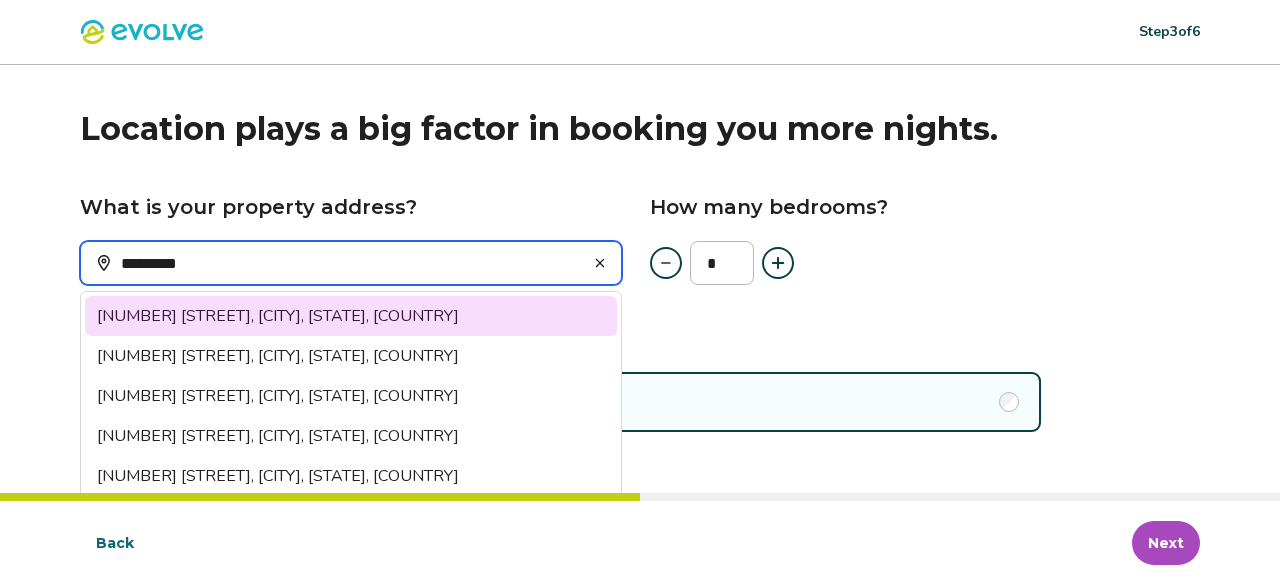 click on "[NUMBER] [STREET], [CITY], [STATE], [COUNTRY]" at bounding box center [351, 316] 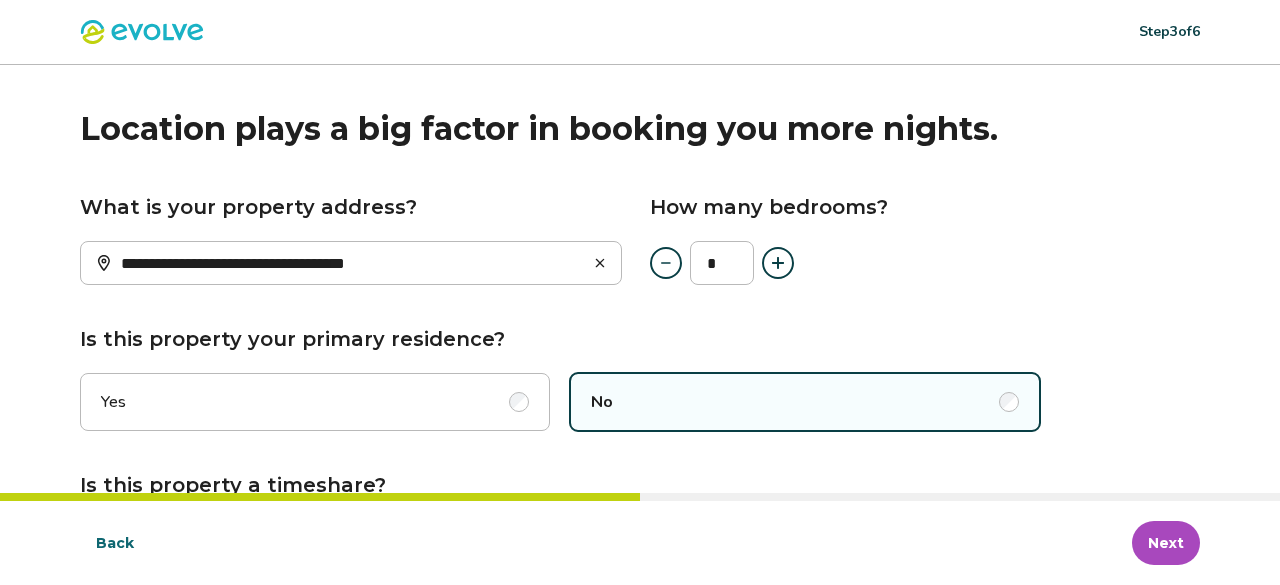 scroll, scrollTop: 122, scrollLeft: 0, axis: vertical 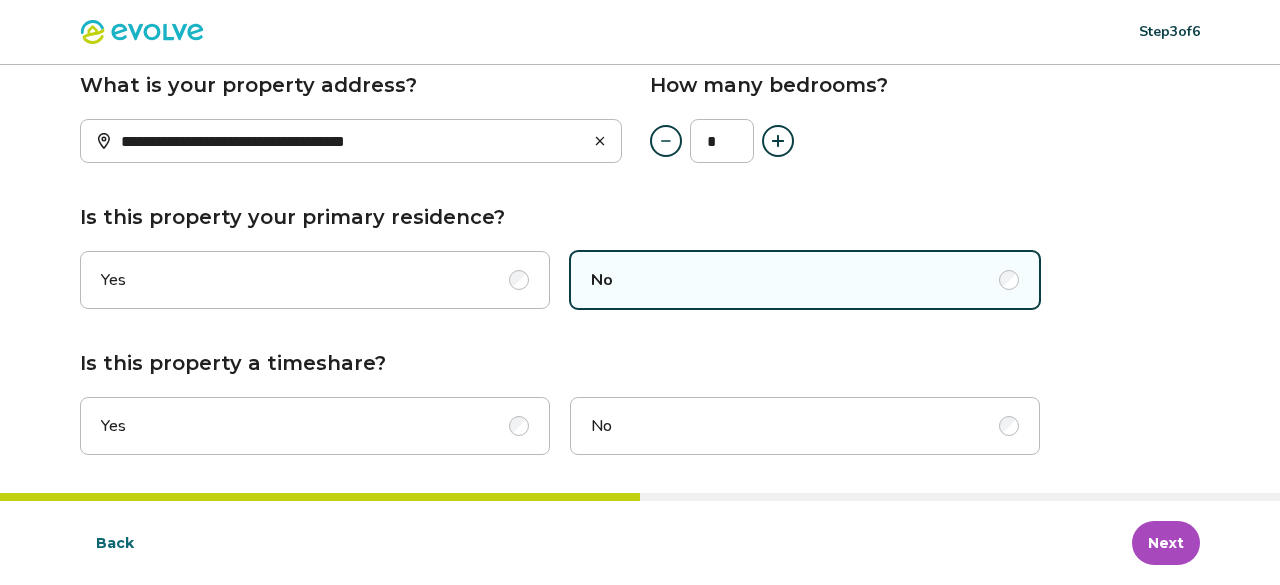 click at bounding box center (519, 426) 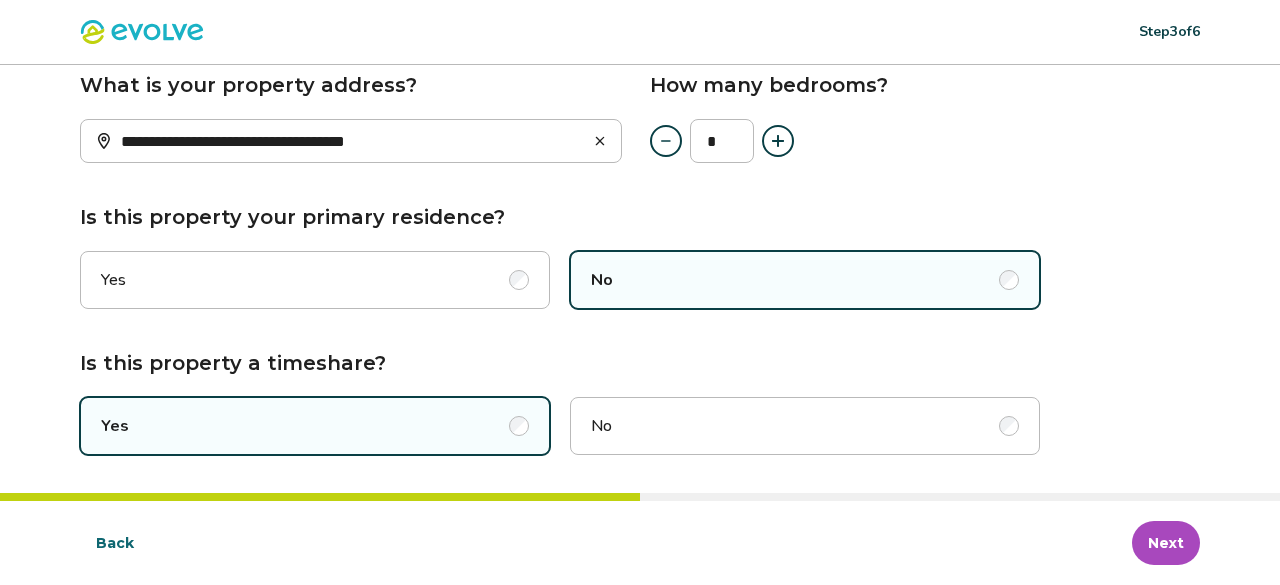 click on "Next" at bounding box center (1166, 543) 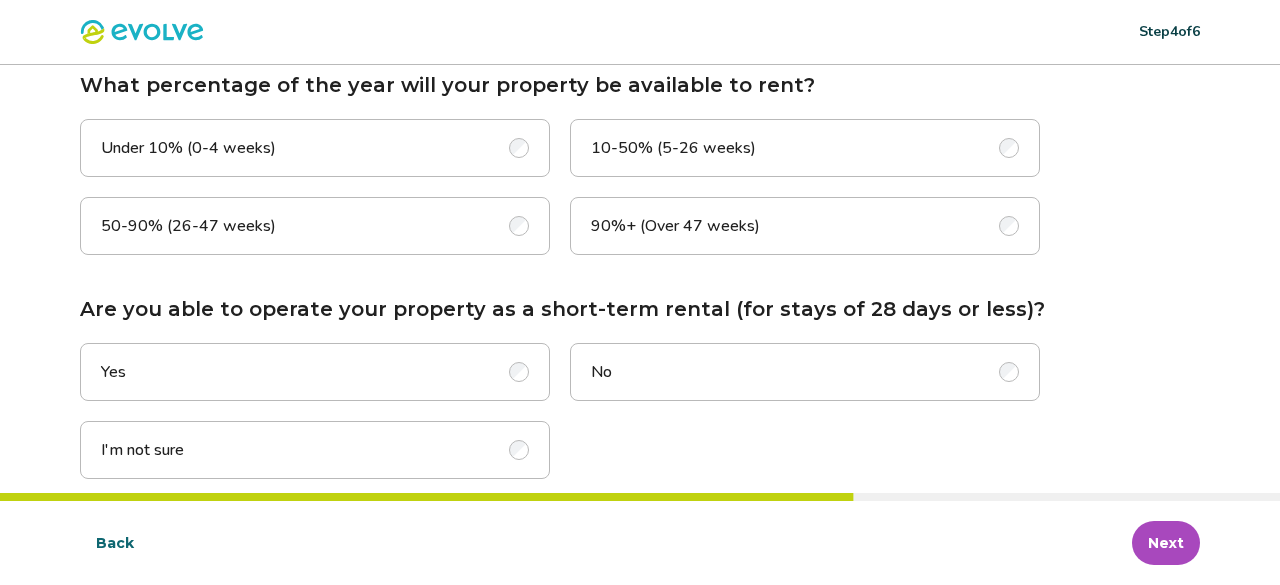 scroll, scrollTop: 0, scrollLeft: 0, axis: both 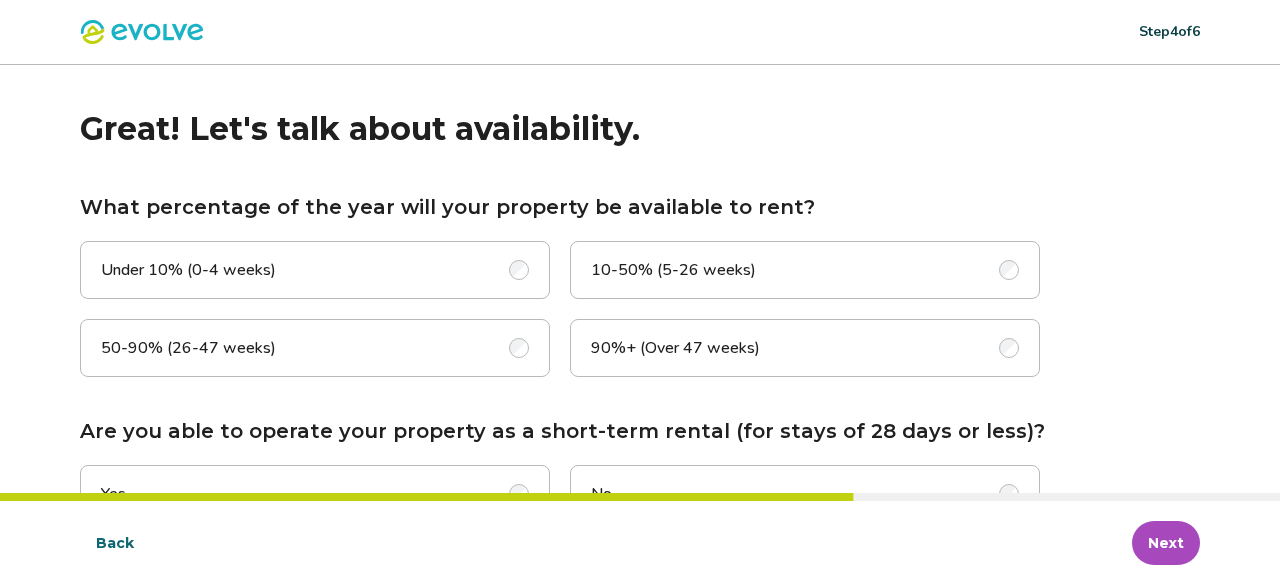 click at bounding box center [519, 270] 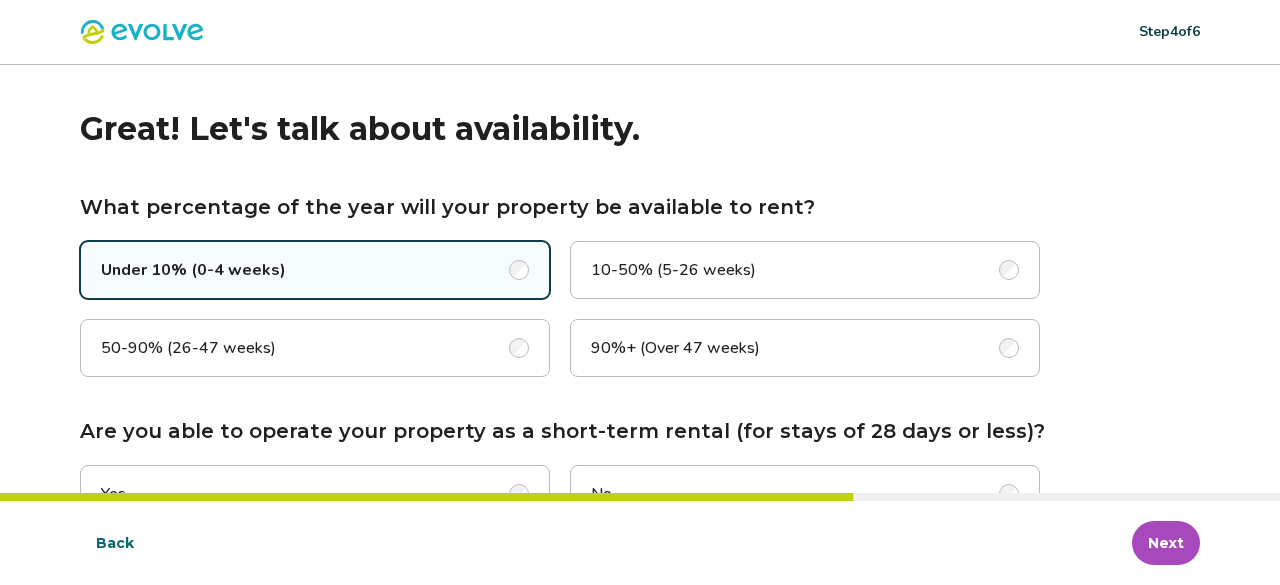 scroll, scrollTop: 144, scrollLeft: 0, axis: vertical 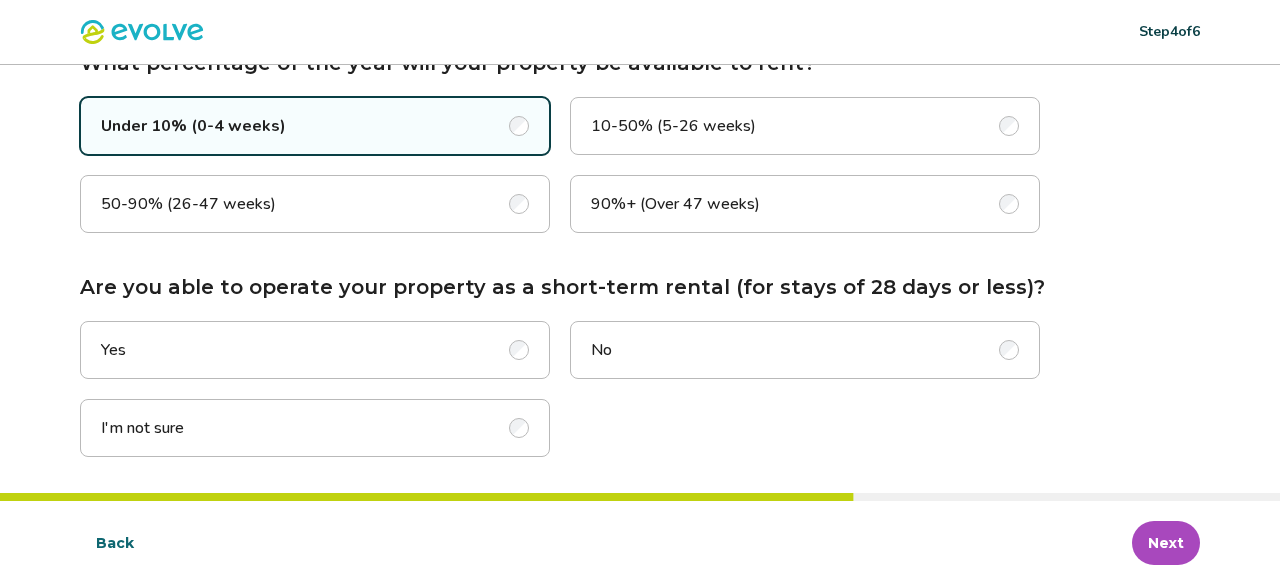 click at bounding box center (519, 428) 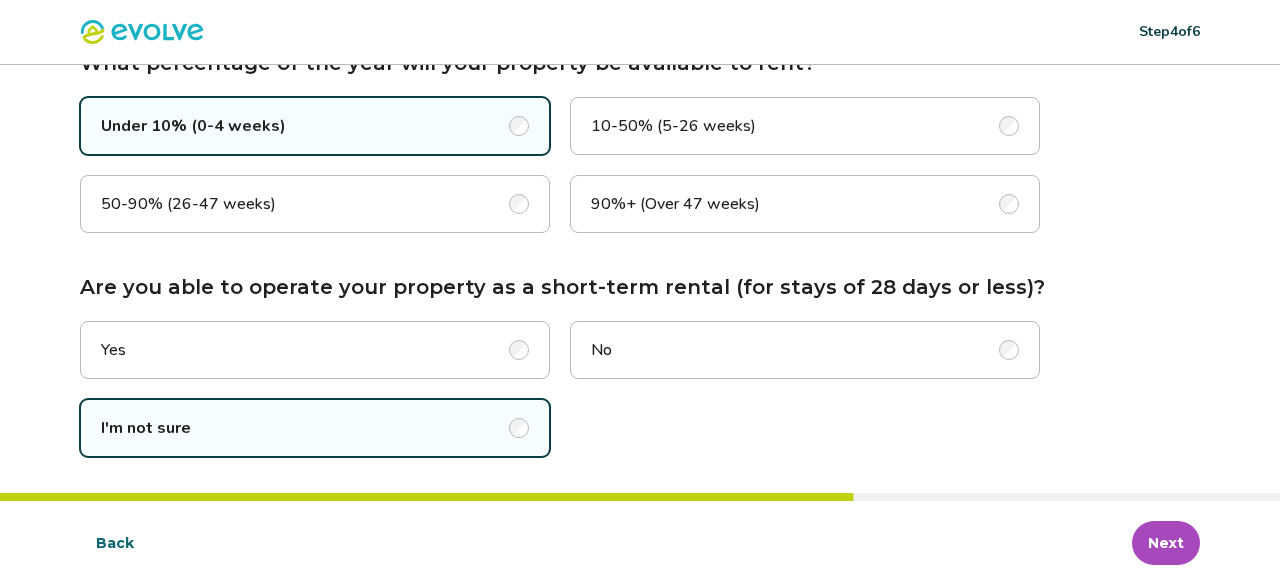 click on "Next" at bounding box center (1166, 543) 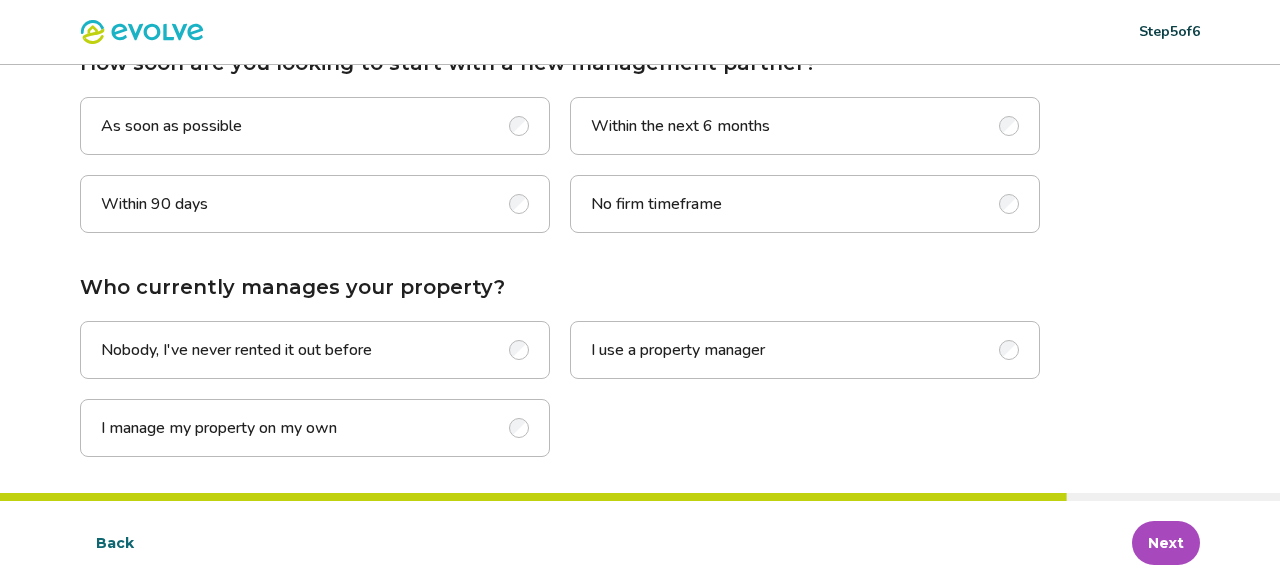 scroll, scrollTop: 0, scrollLeft: 0, axis: both 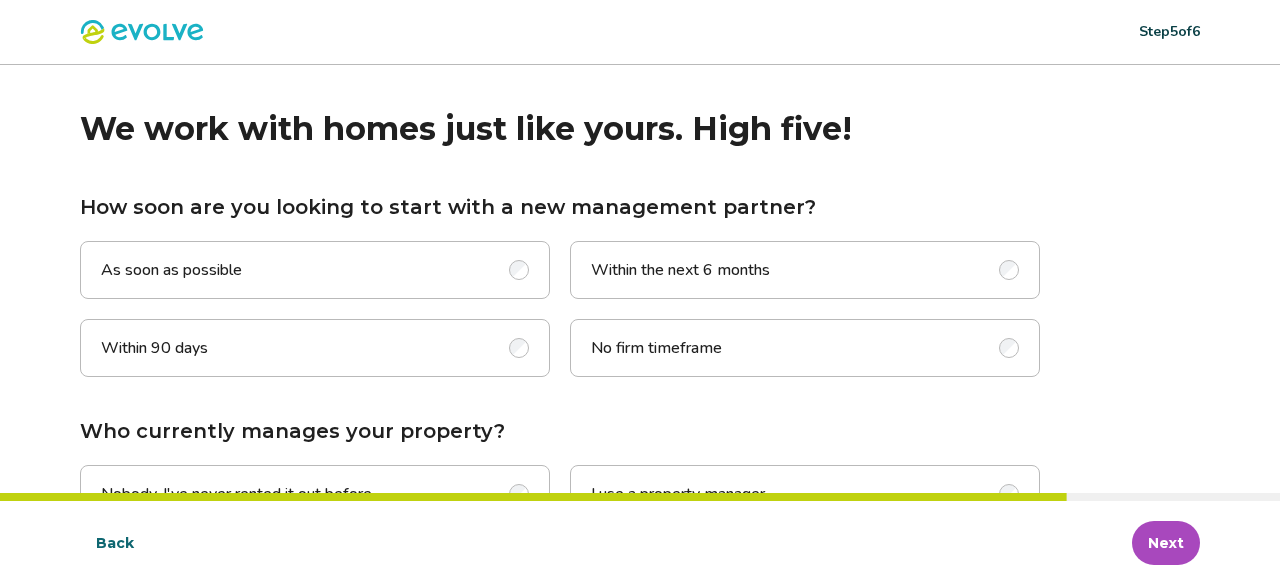click at bounding box center [519, 348] 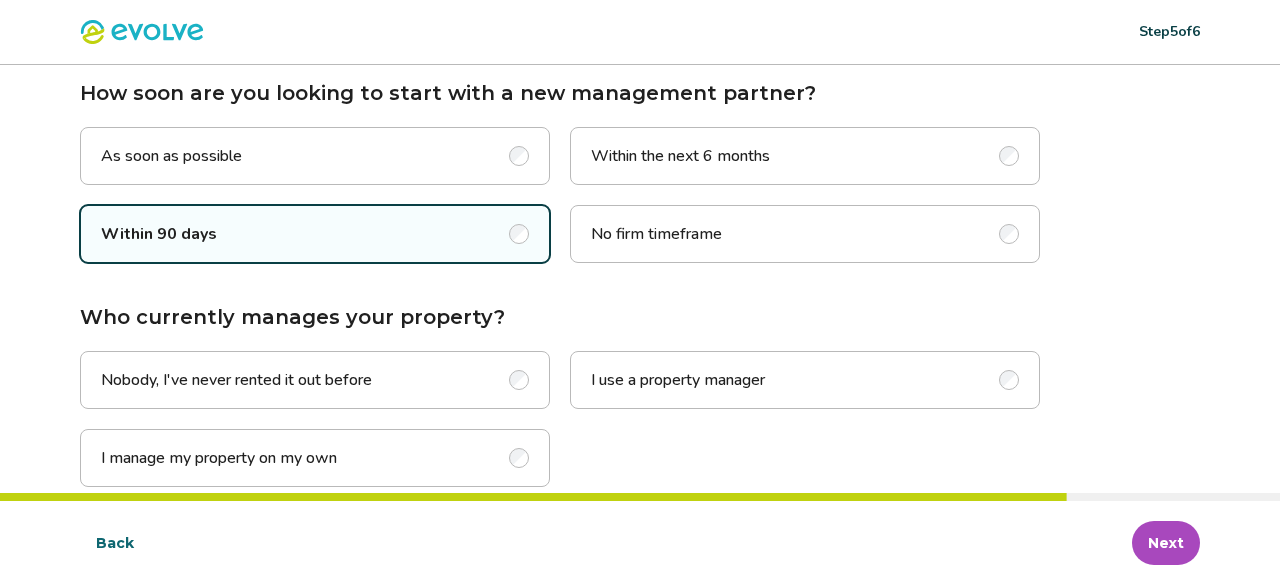 scroll, scrollTop: 144, scrollLeft: 0, axis: vertical 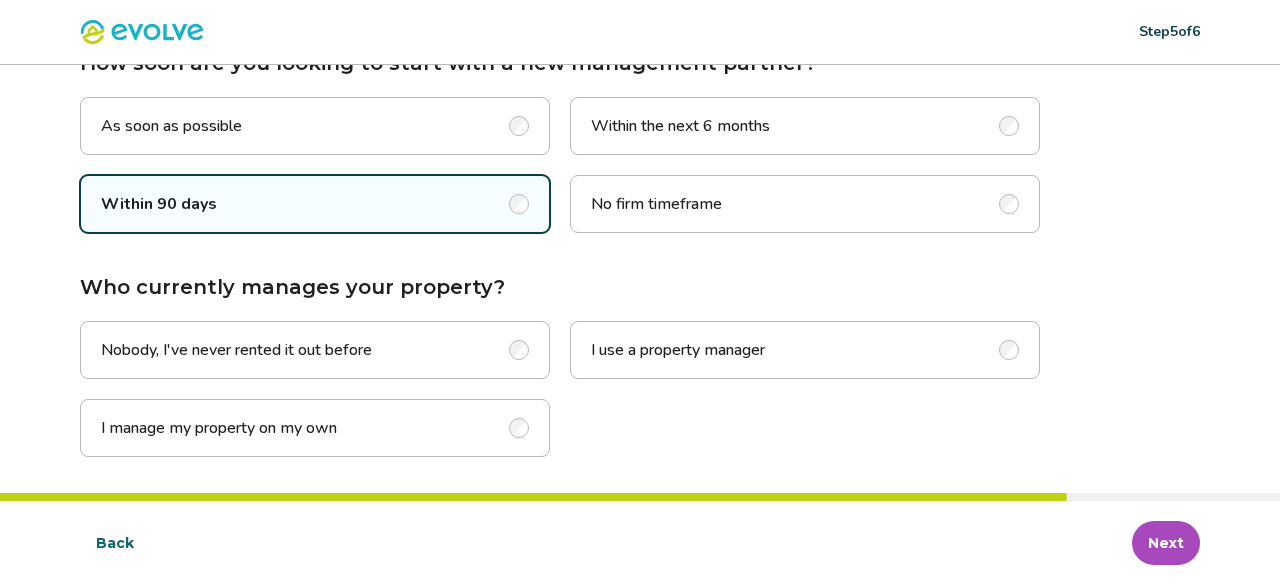 click at bounding box center (1009, 350) 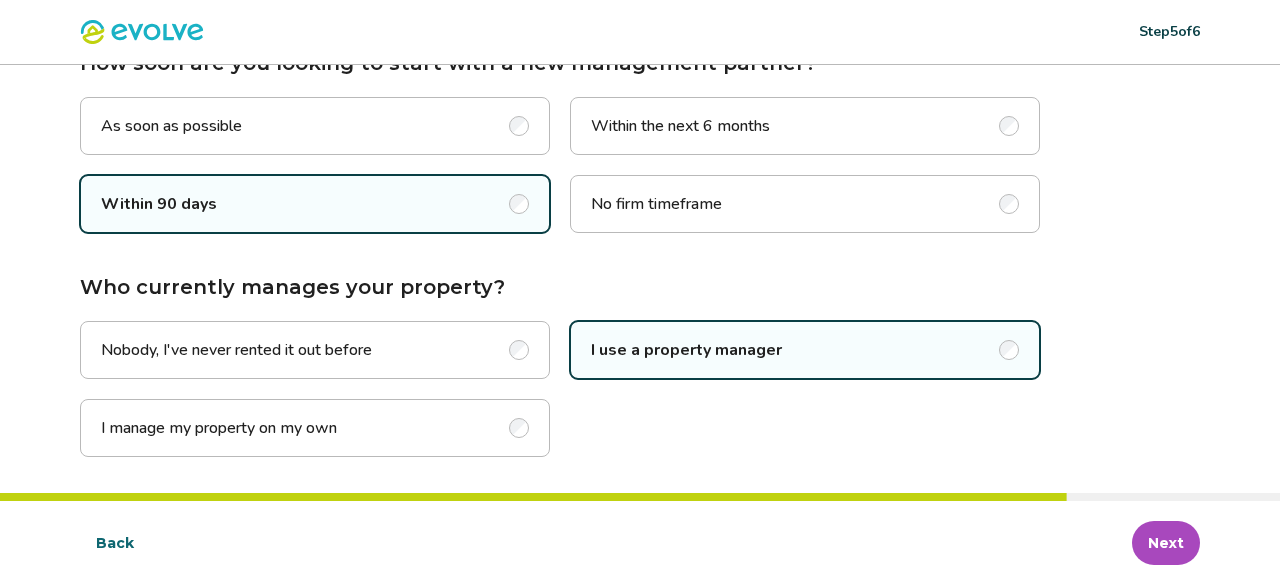 click on "Next" at bounding box center (1166, 543) 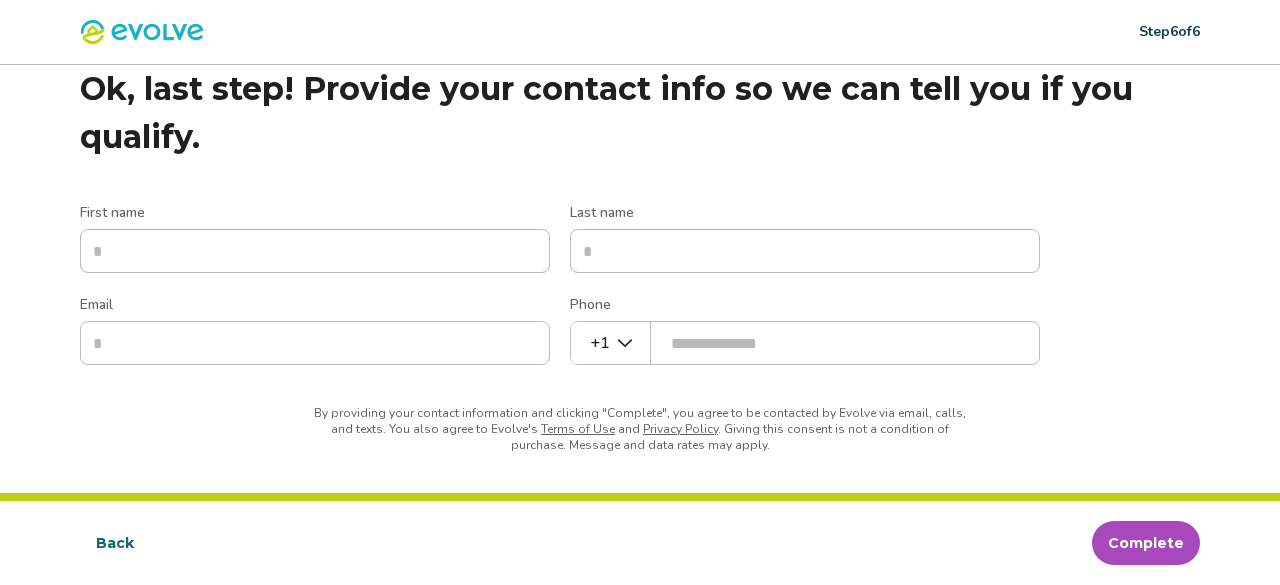 scroll, scrollTop: 0, scrollLeft: 0, axis: both 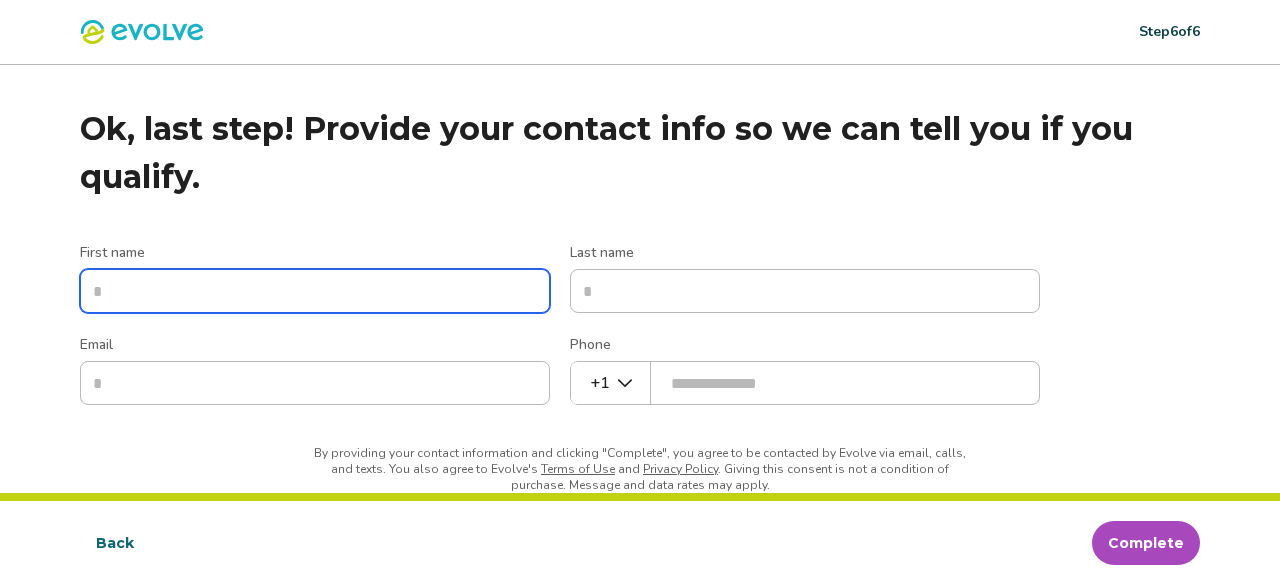 click on "First name" at bounding box center [315, 291] 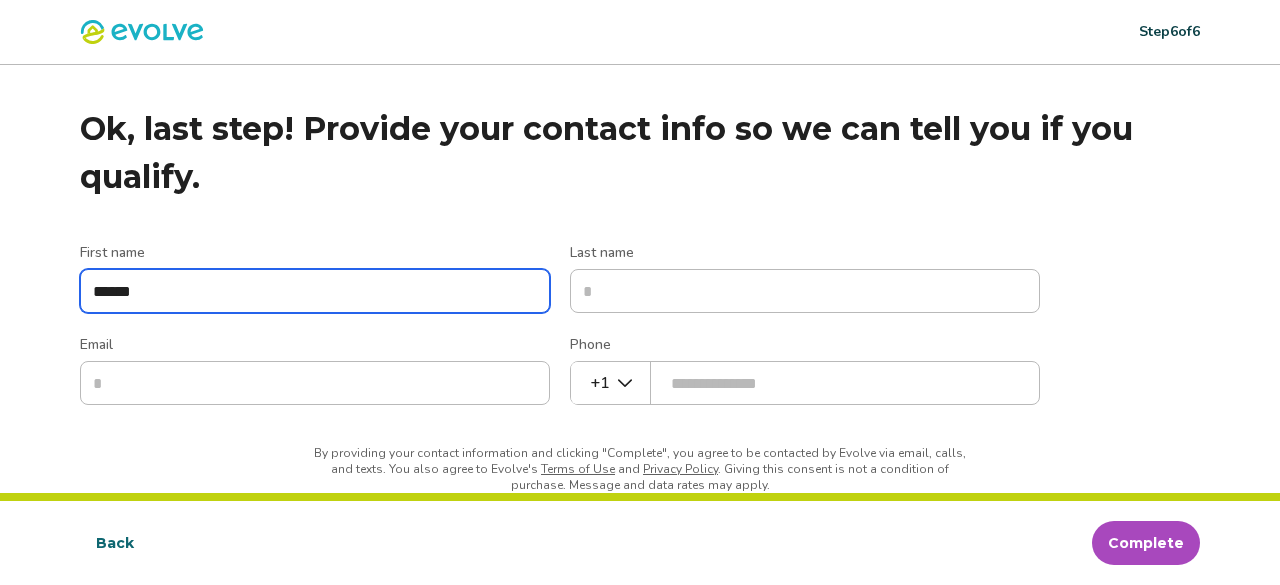 type on "******" 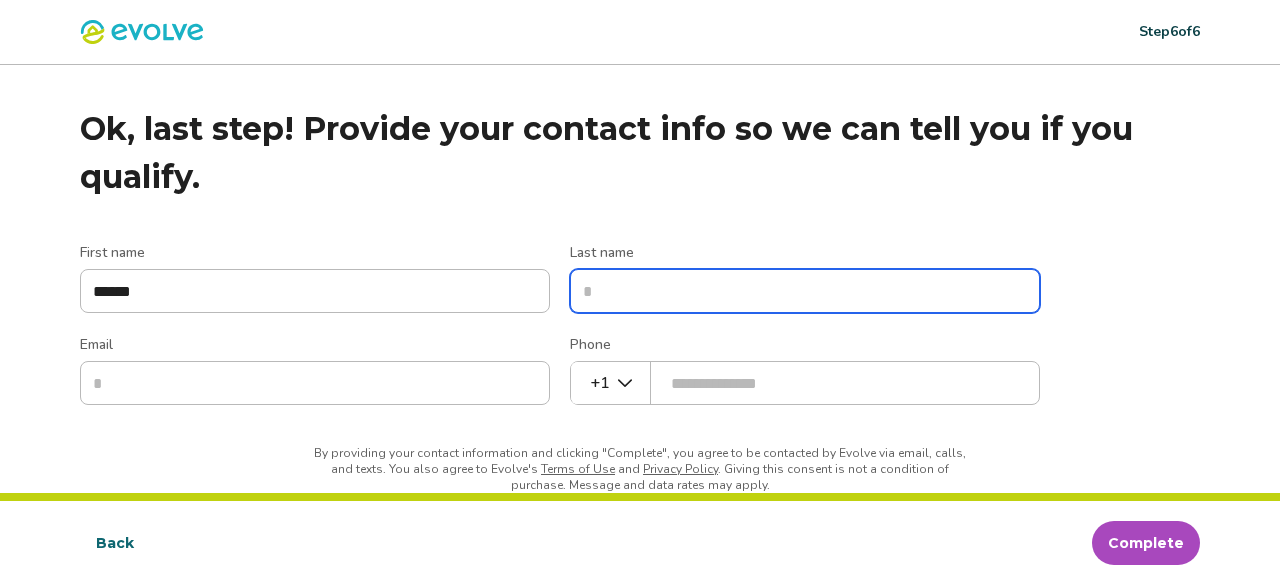 click on "Last name" at bounding box center [805, 291] 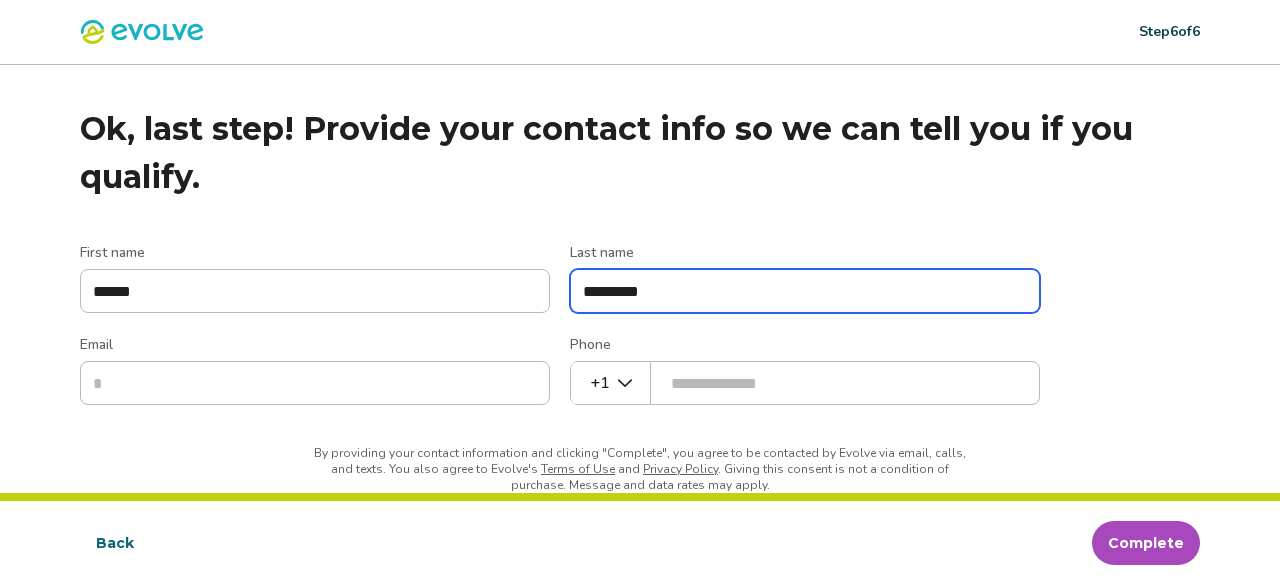 type on "*********" 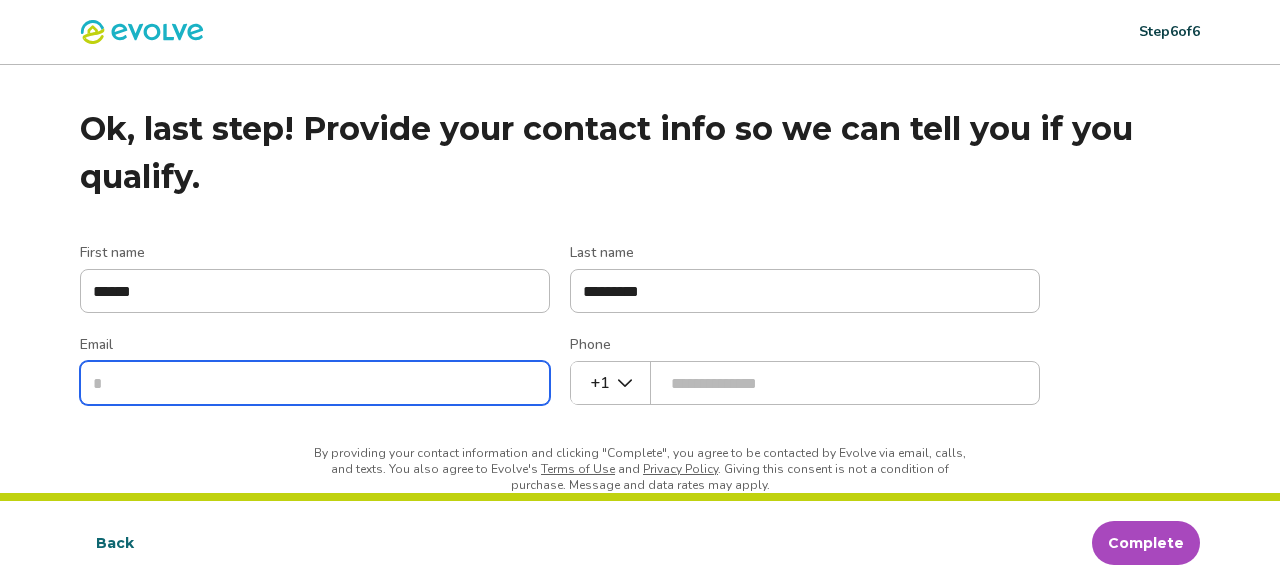 click on "Email" at bounding box center (315, 383) 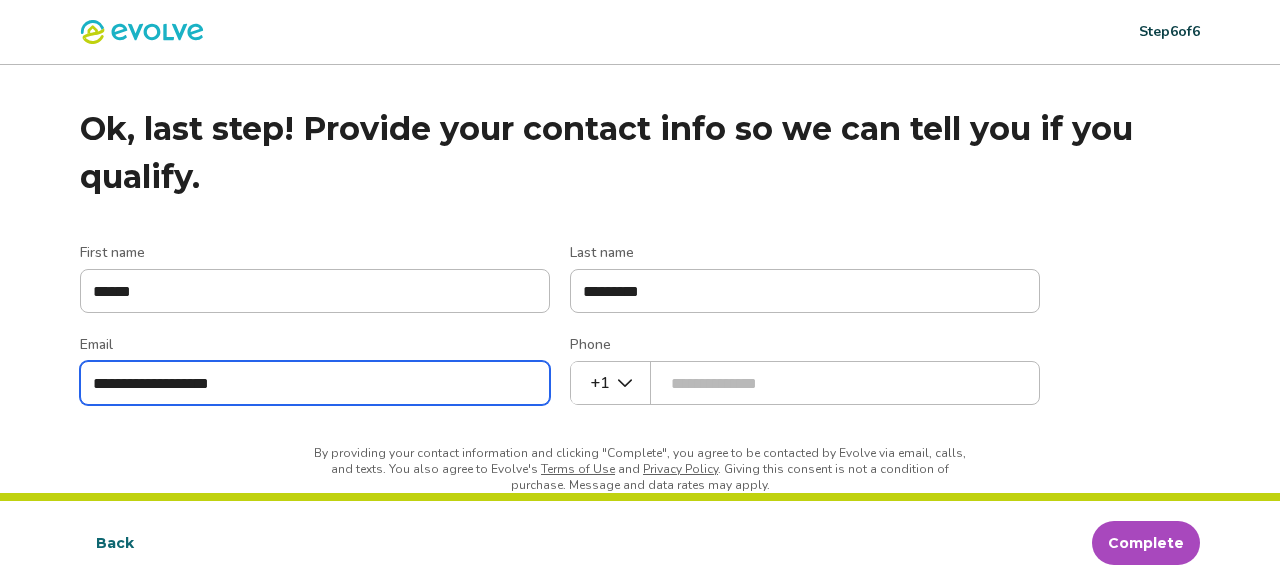 type on "**********" 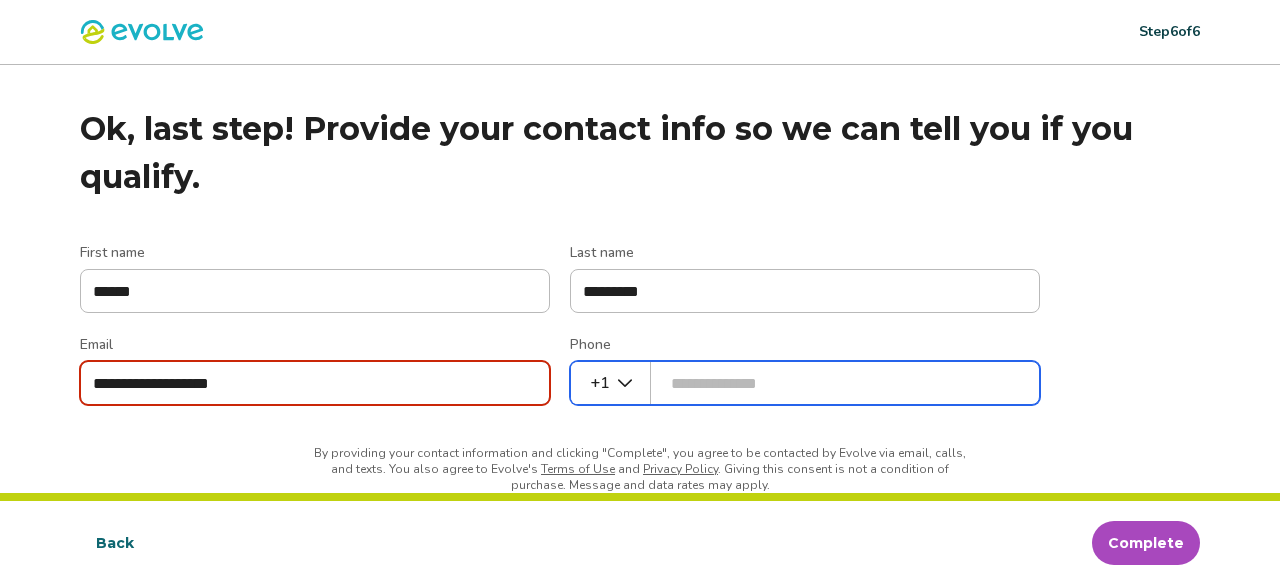 click on "Phone" at bounding box center (805, 383) 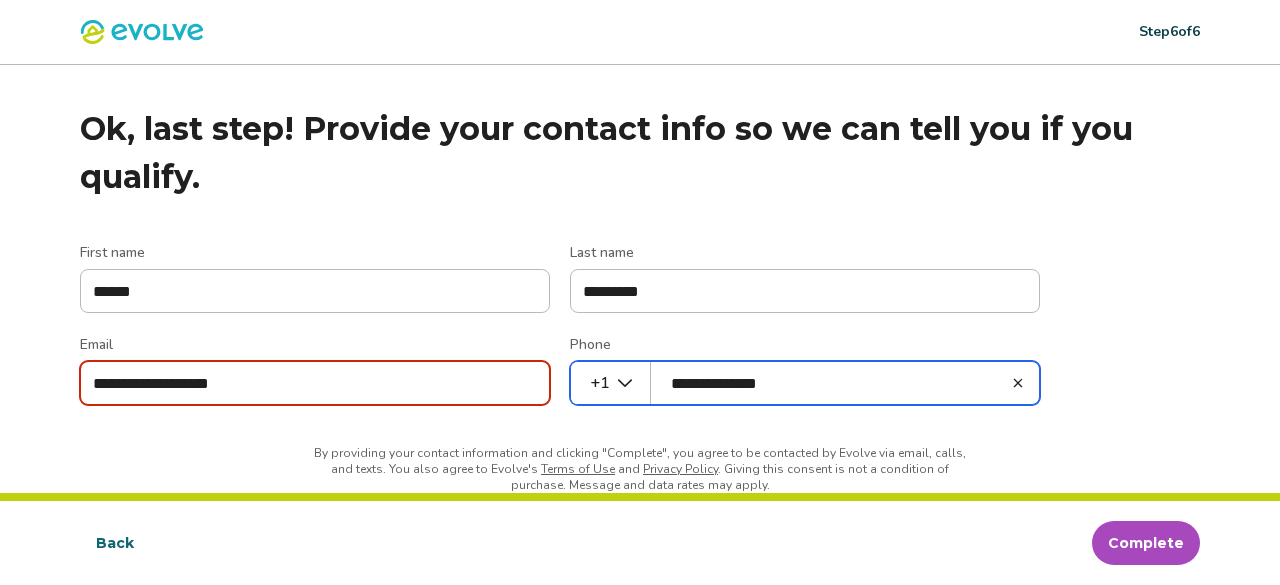 scroll, scrollTop: 39, scrollLeft: 0, axis: vertical 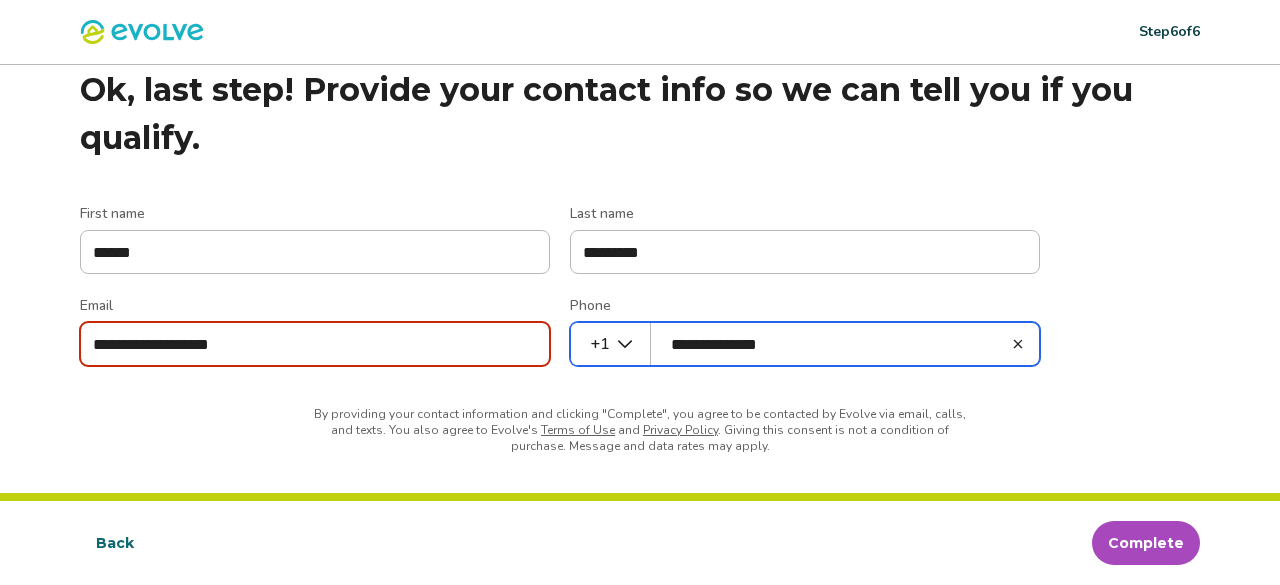 type on "**********" 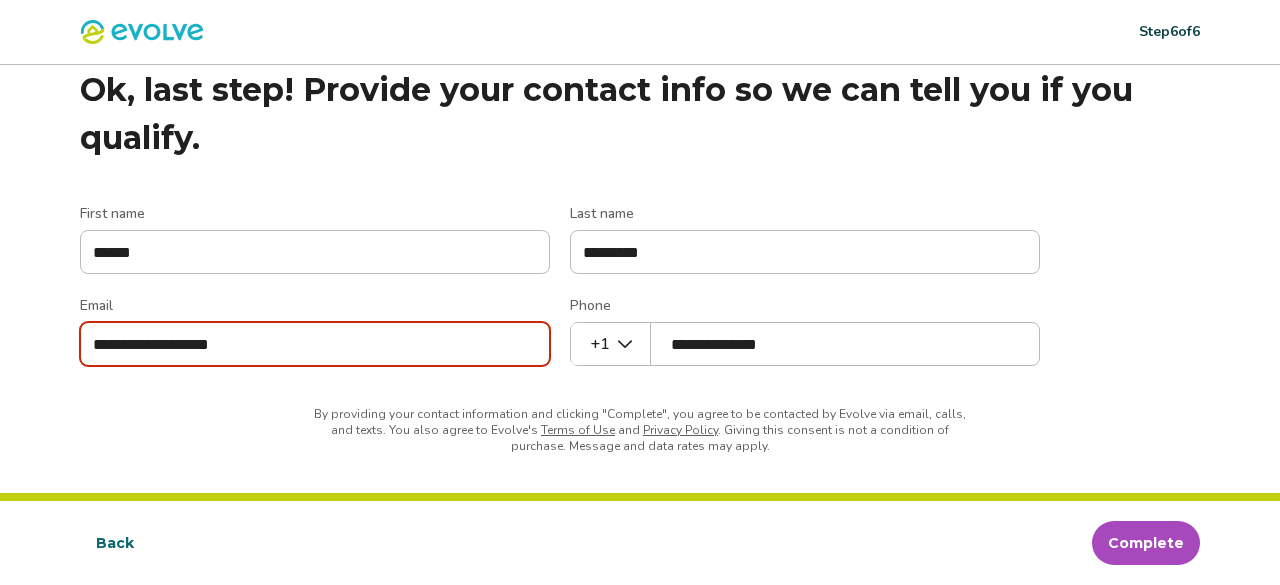 click on "Complete" at bounding box center (1146, 543) 